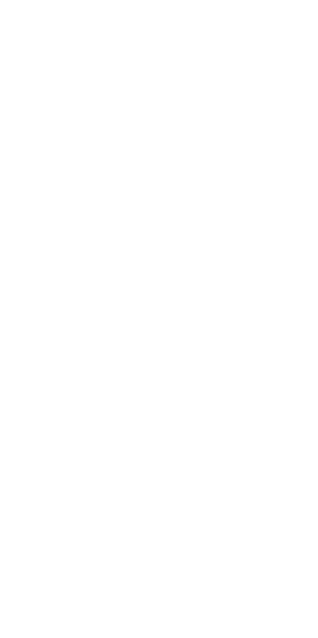 scroll, scrollTop: 0, scrollLeft: 0, axis: both 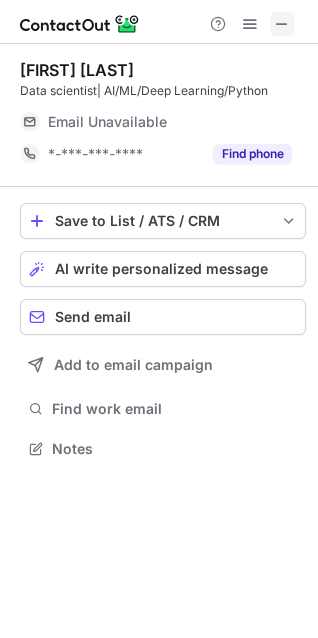 click at bounding box center (282, 24) 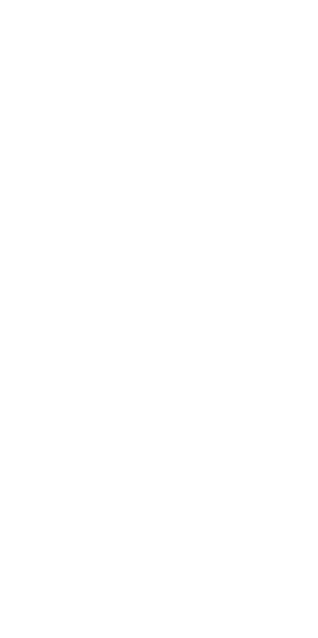 scroll, scrollTop: 0, scrollLeft: 0, axis: both 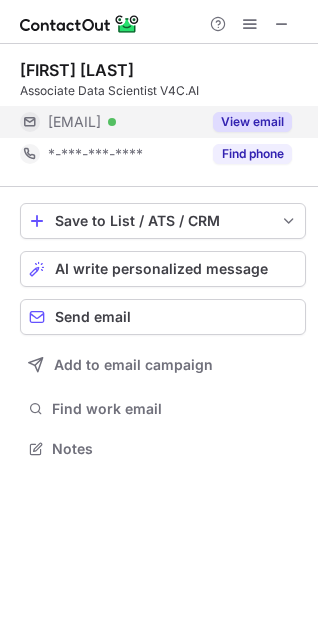 click on "View email" at bounding box center (246, 122) 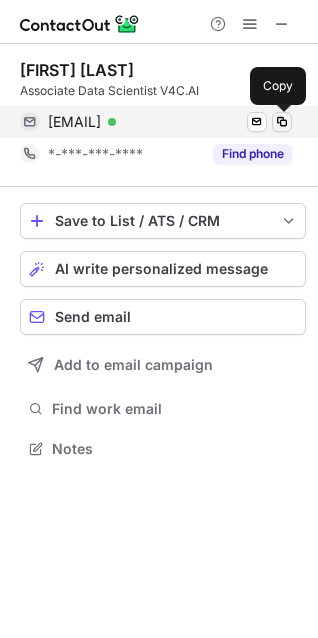 click at bounding box center (282, 122) 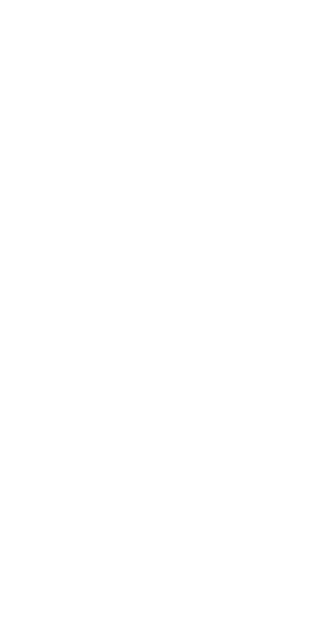 scroll, scrollTop: 0, scrollLeft: 0, axis: both 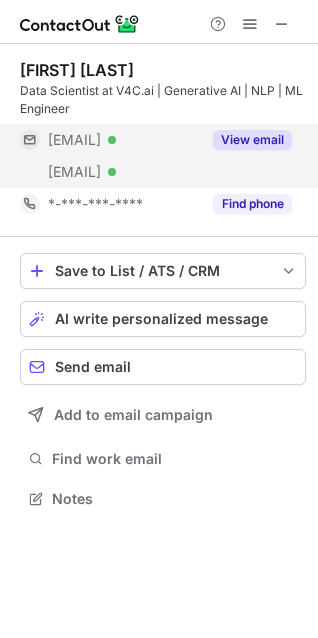 click on "View email" at bounding box center [252, 140] 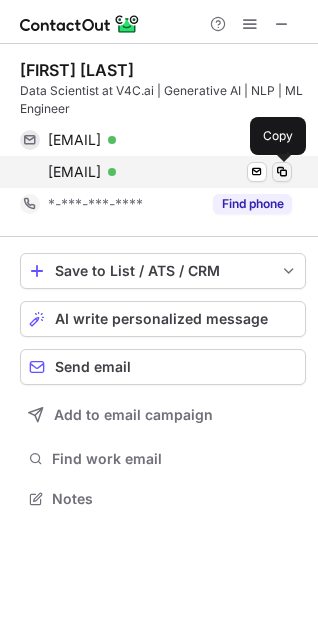 click at bounding box center (282, 172) 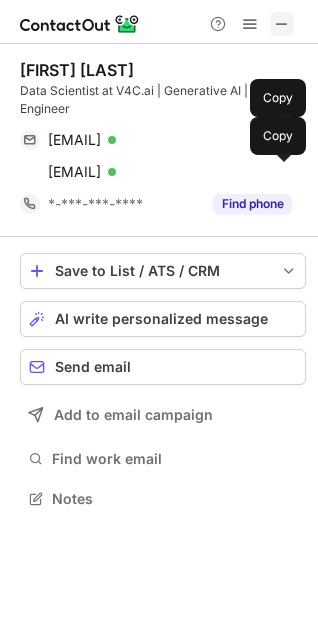 click at bounding box center [282, 24] 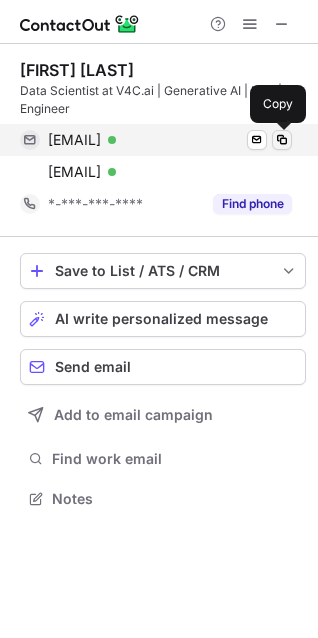 click at bounding box center [282, 140] 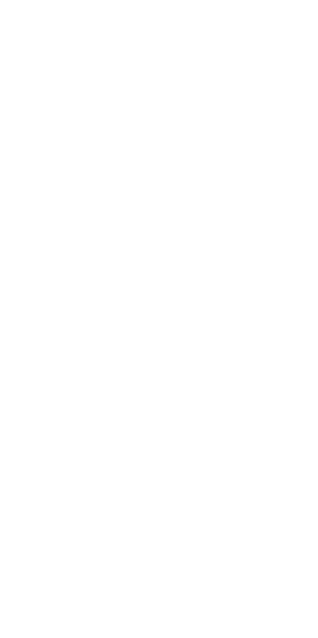 scroll, scrollTop: 0, scrollLeft: 0, axis: both 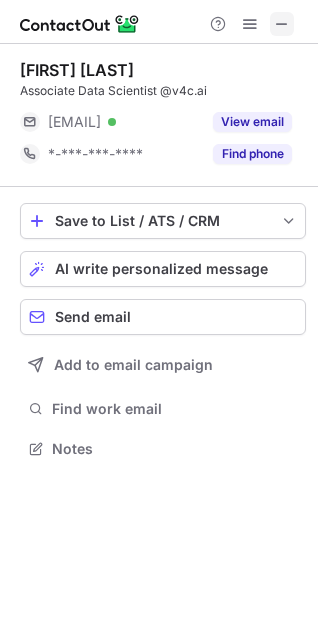 click at bounding box center (282, 24) 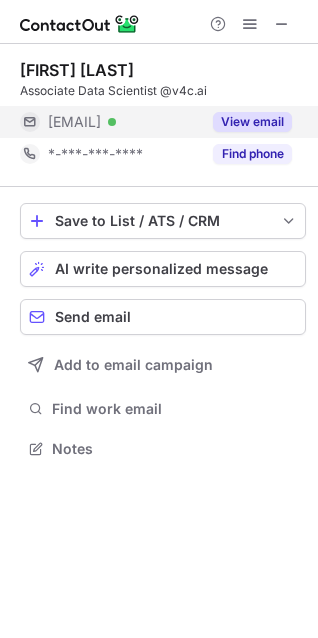 click on "View email" at bounding box center [246, 122] 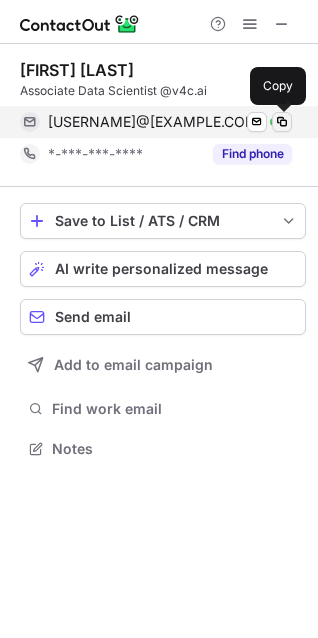 click at bounding box center (282, 122) 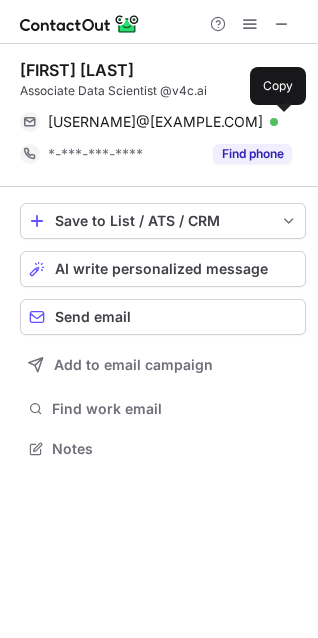 type 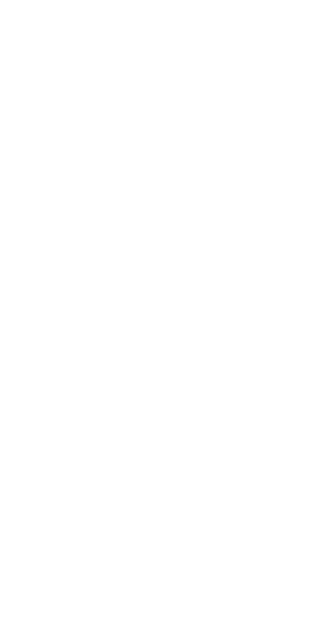 scroll, scrollTop: 0, scrollLeft: 0, axis: both 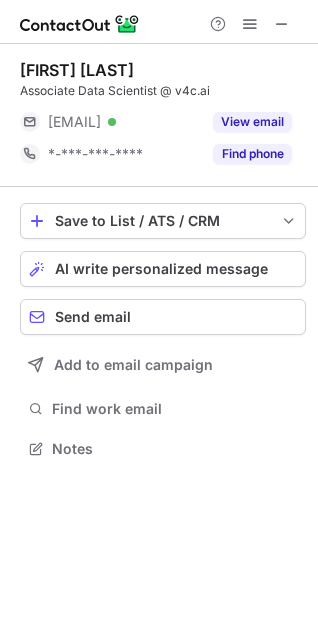 click at bounding box center [159, 22] 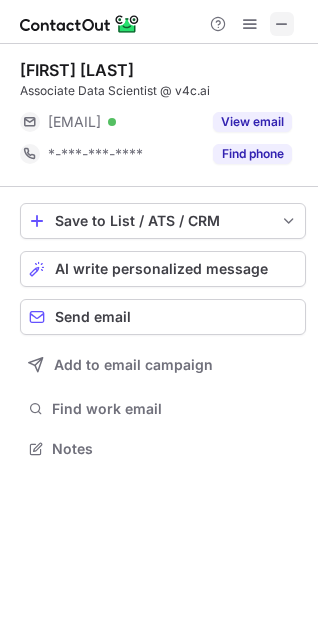 click at bounding box center [282, 24] 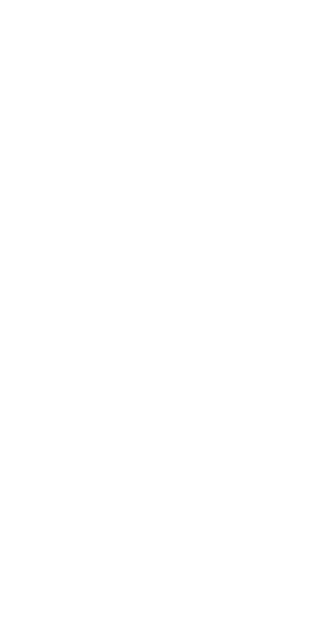 scroll, scrollTop: 0, scrollLeft: 0, axis: both 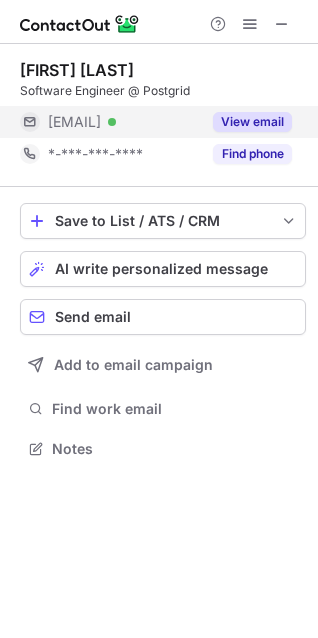 click on "View email" at bounding box center (252, 122) 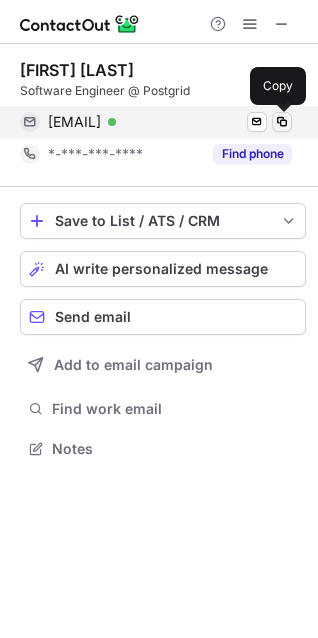 click at bounding box center [282, 122] 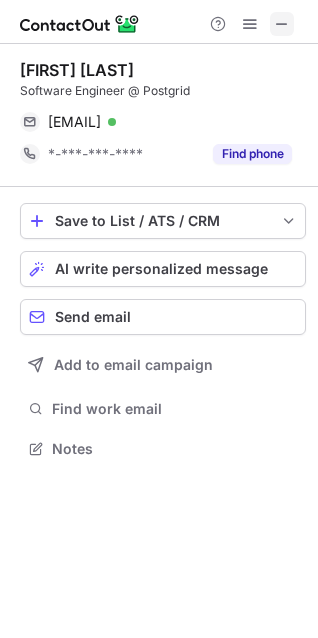 click at bounding box center (282, 24) 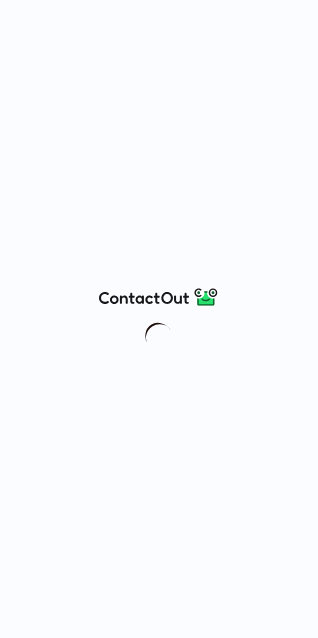 scroll, scrollTop: 0, scrollLeft: 0, axis: both 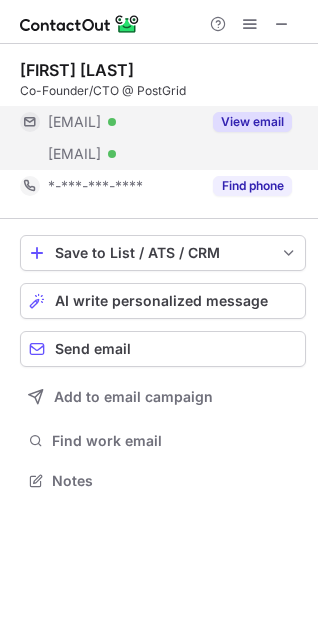 click on "View email" at bounding box center [252, 122] 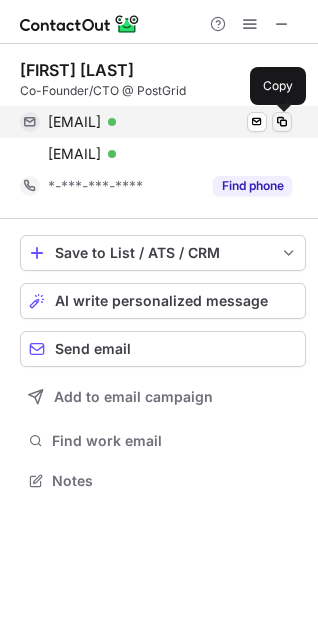 click at bounding box center [282, 122] 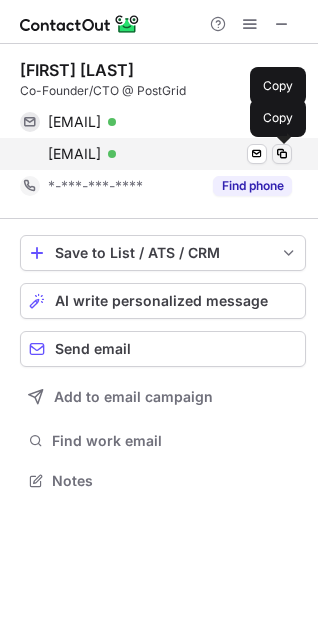 click at bounding box center [282, 154] 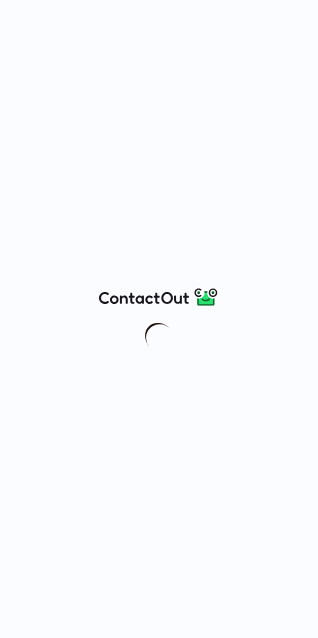 scroll, scrollTop: 0, scrollLeft: 0, axis: both 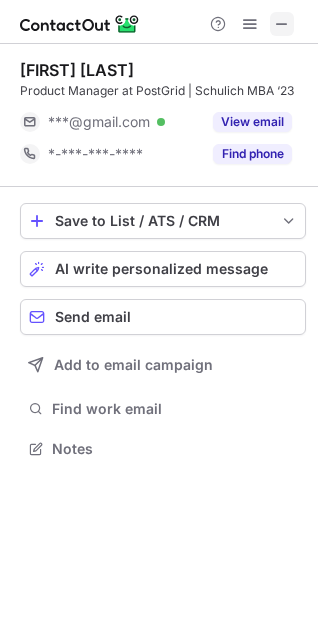 click at bounding box center (282, 24) 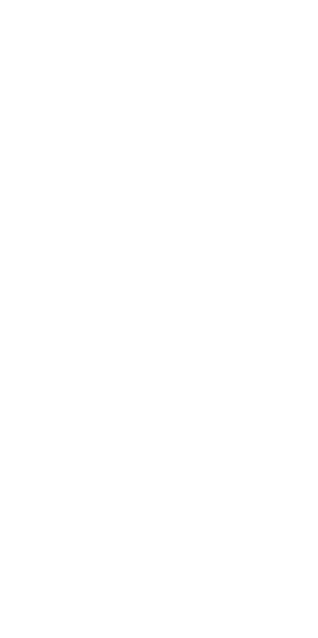 scroll, scrollTop: 0, scrollLeft: 0, axis: both 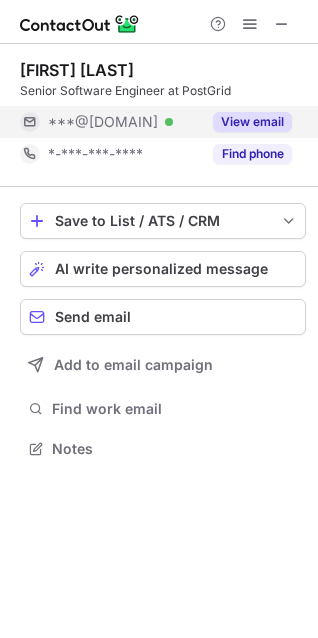 click on "View email" at bounding box center [252, 122] 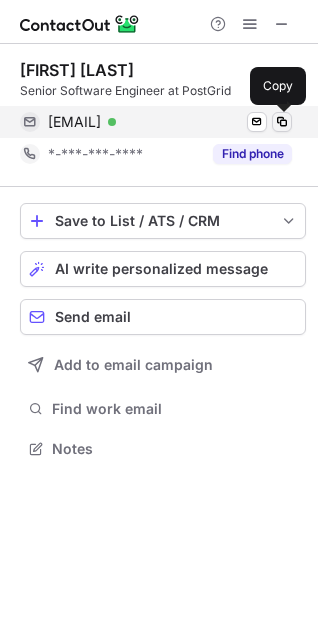 click at bounding box center (282, 122) 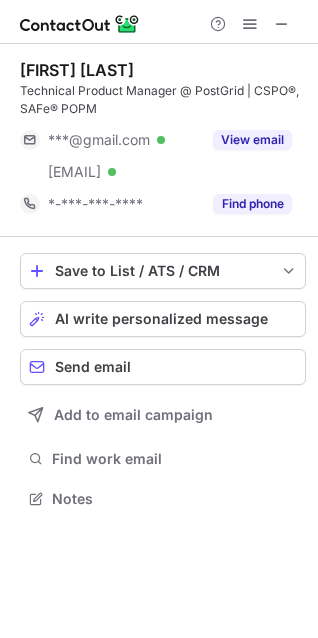 scroll, scrollTop: 0, scrollLeft: 0, axis: both 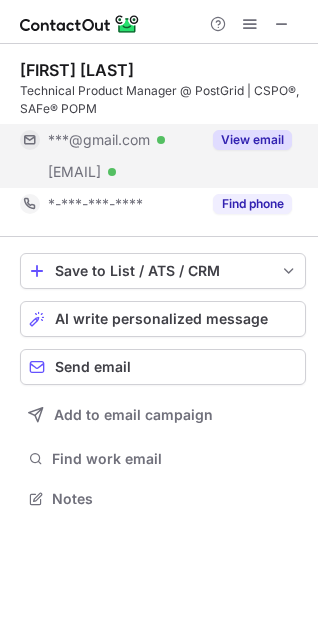 click on "View email" at bounding box center (252, 140) 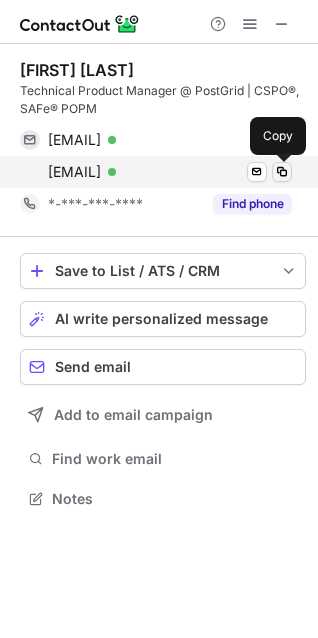 click at bounding box center (282, 172) 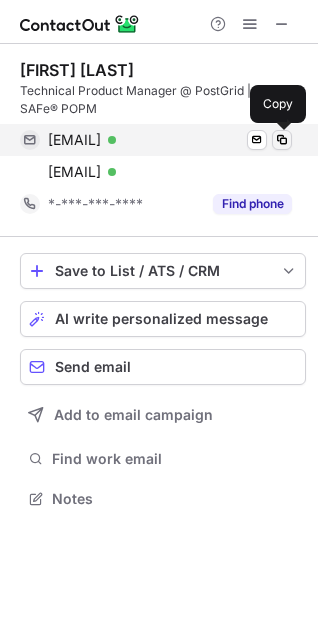click at bounding box center (282, 140) 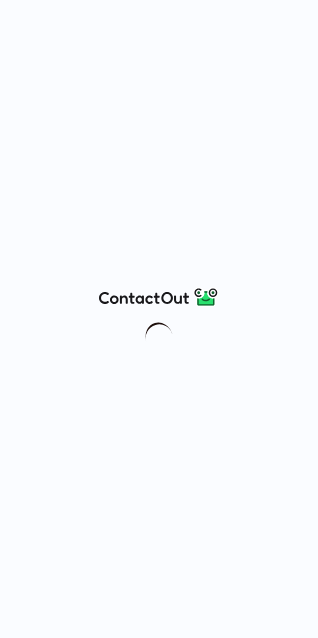 scroll, scrollTop: 0, scrollLeft: 0, axis: both 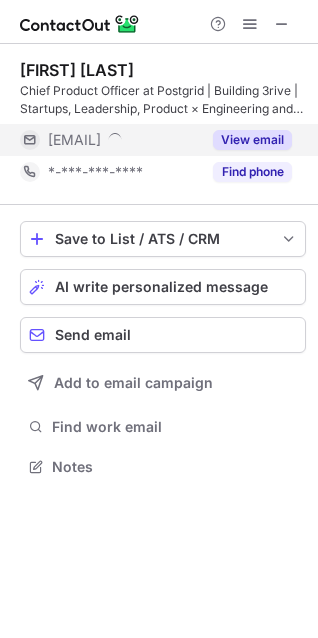 click on "View email" at bounding box center (252, 140) 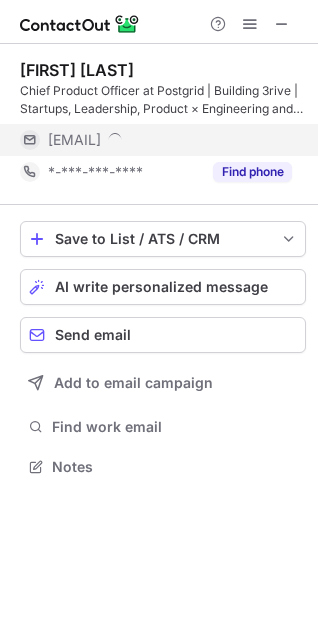 scroll, scrollTop: 10, scrollLeft: 10, axis: both 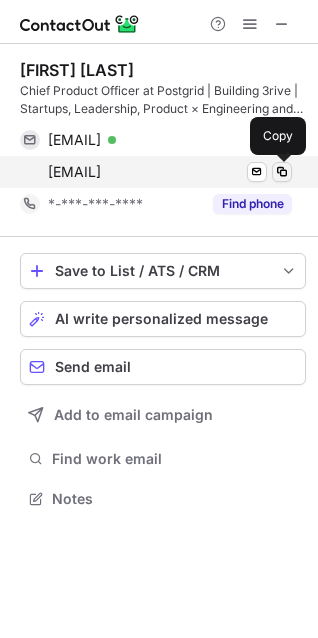 click at bounding box center (282, 172) 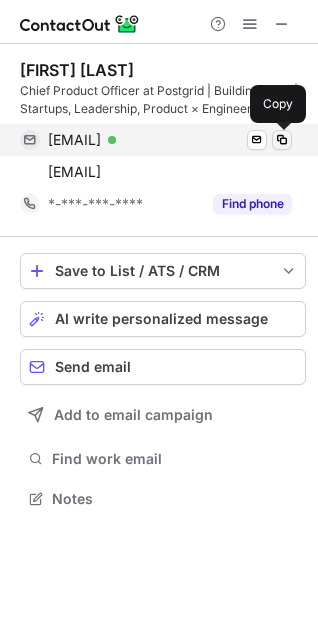 click at bounding box center (282, 140) 